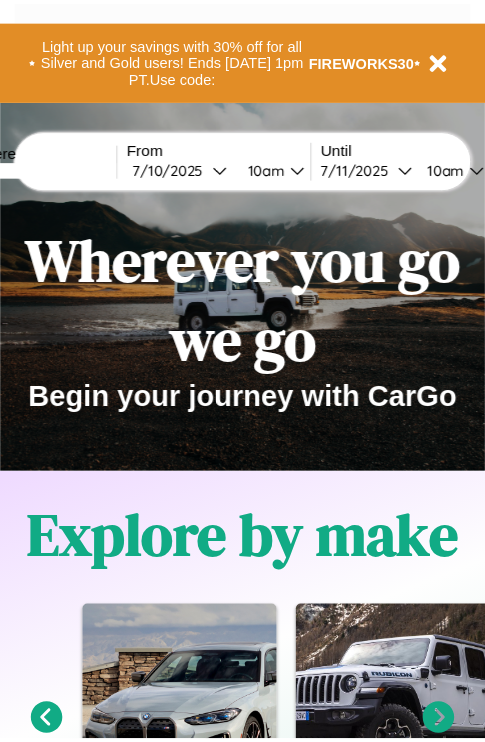 scroll, scrollTop: 0, scrollLeft: 0, axis: both 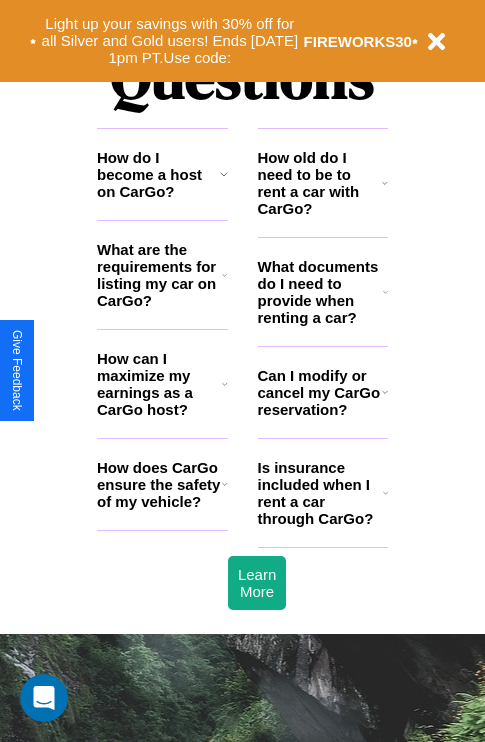 click on "What are the requirements for listing my car on CarGo?" at bounding box center [159, 275] 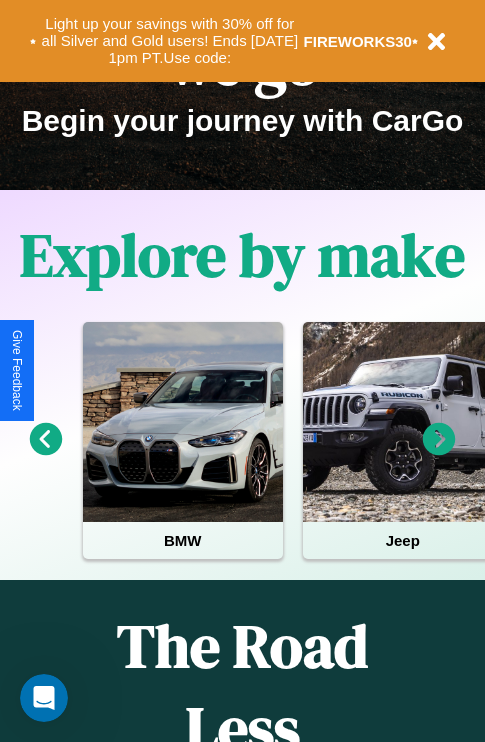 scroll, scrollTop: 0, scrollLeft: 0, axis: both 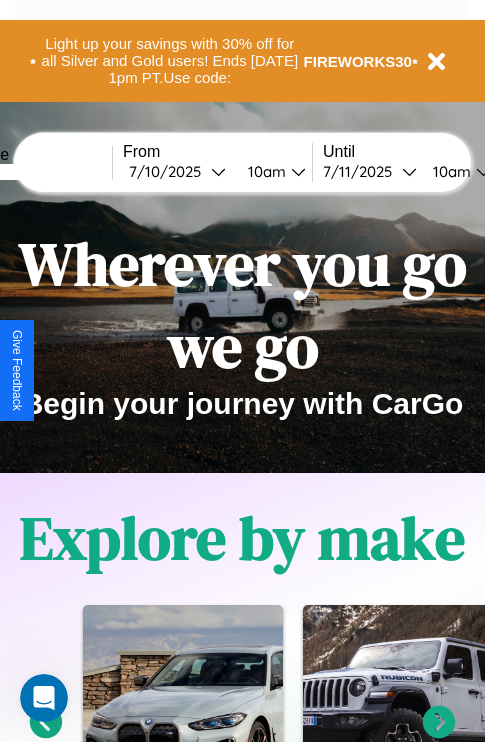 click at bounding box center (37, 172) 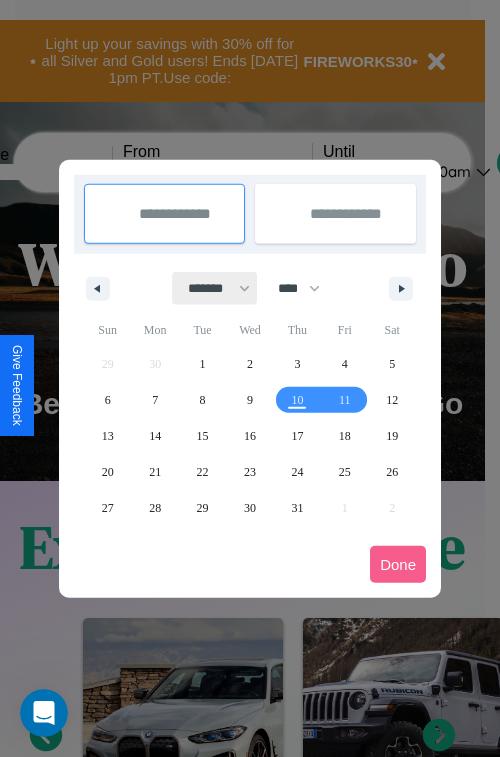 click on "******* ******** ***** ***** *** **** **** ****** ********* ******* ******** ********" at bounding box center [215, 288] 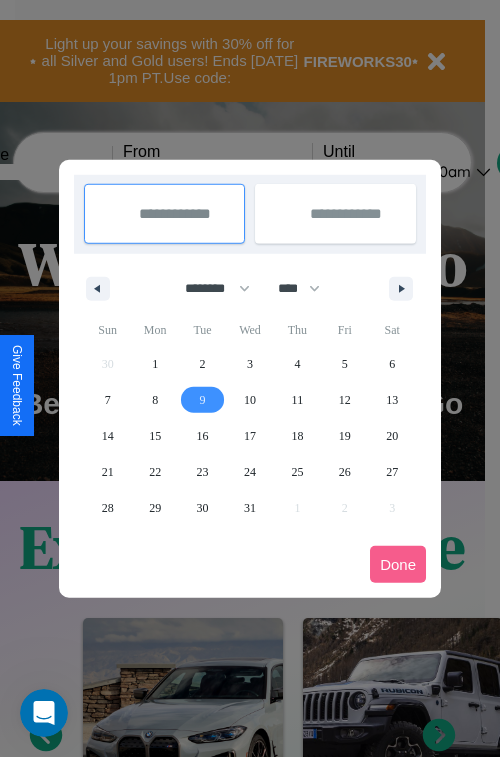 click on "9" at bounding box center [203, 400] 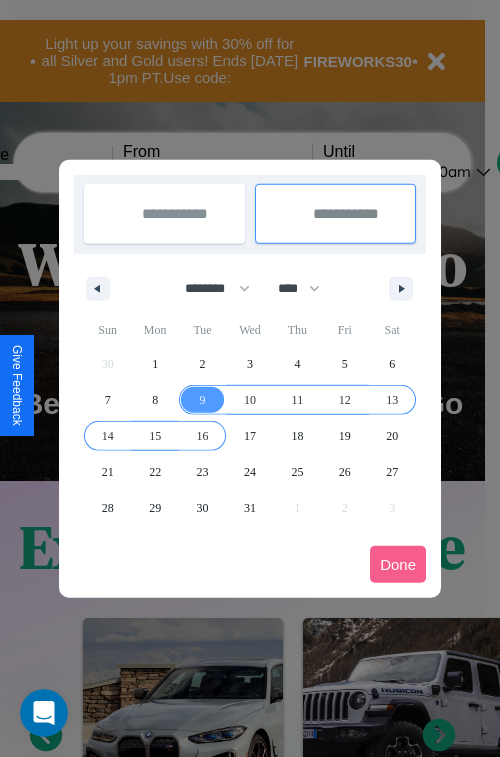 click on "16" at bounding box center [203, 436] 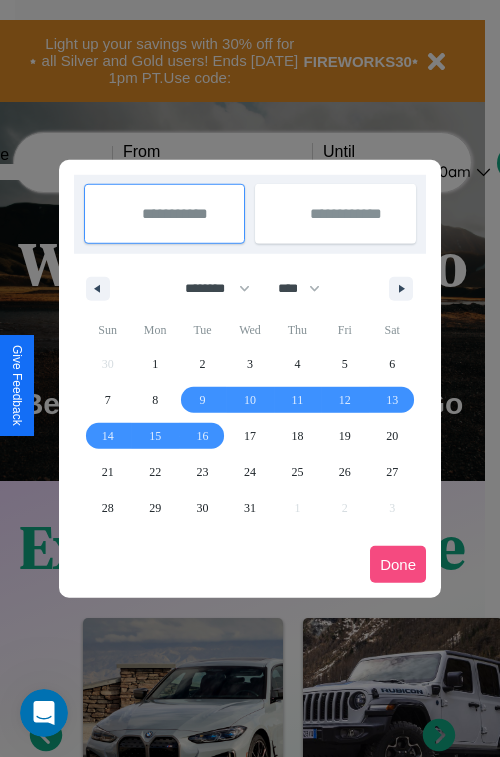 click on "Done" at bounding box center (398, 564) 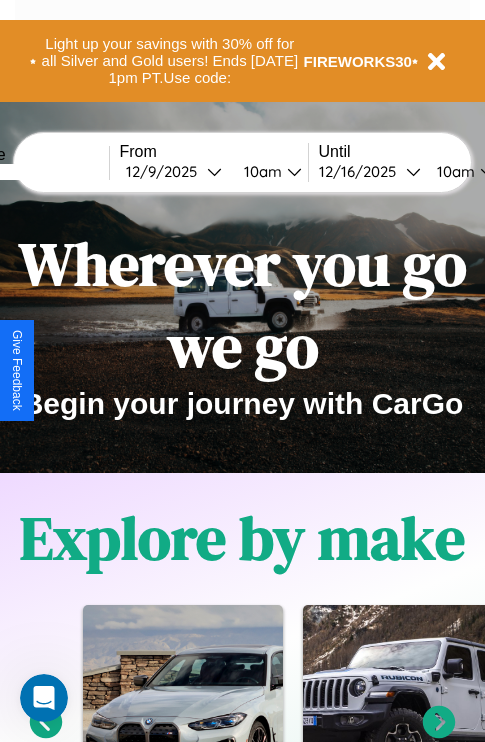 scroll, scrollTop: 0, scrollLeft: 77, axis: horizontal 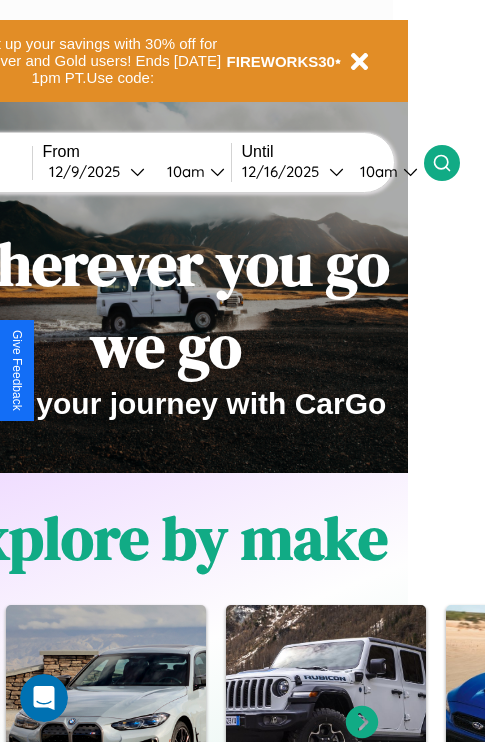 click 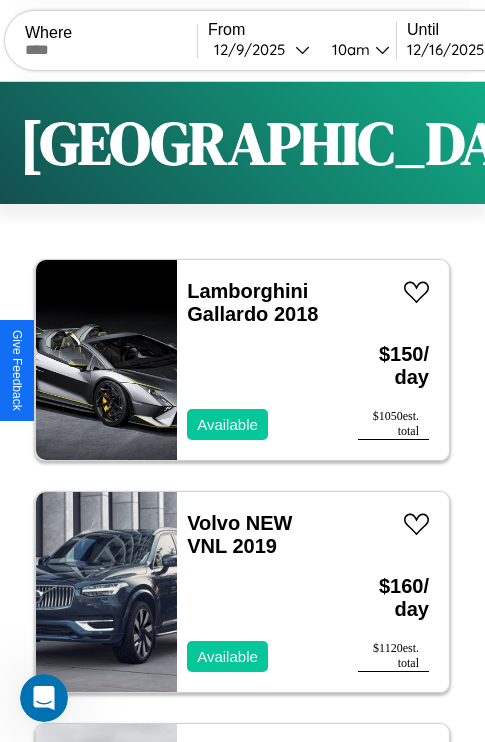 scroll, scrollTop: 50, scrollLeft: 0, axis: vertical 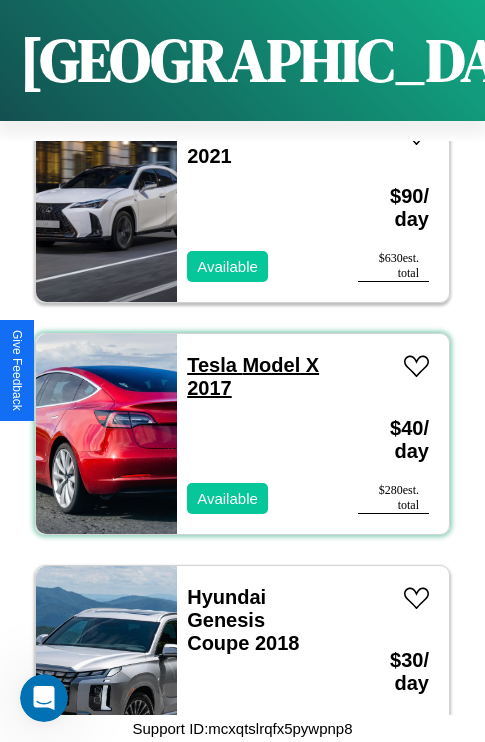 click on "Tesla   Model X   2017" at bounding box center [253, 376] 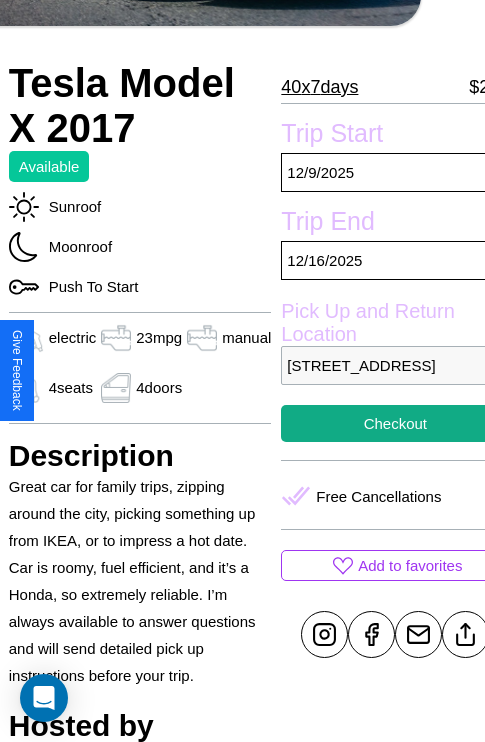 scroll, scrollTop: 408, scrollLeft: 80, axis: both 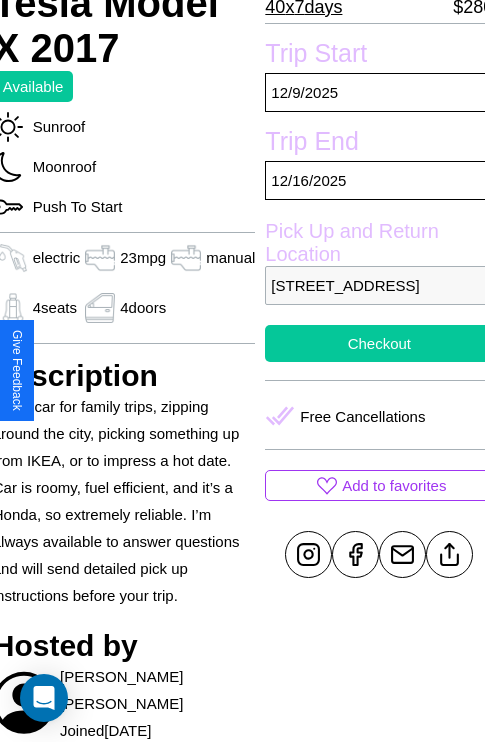 click on "Checkout" at bounding box center [379, 343] 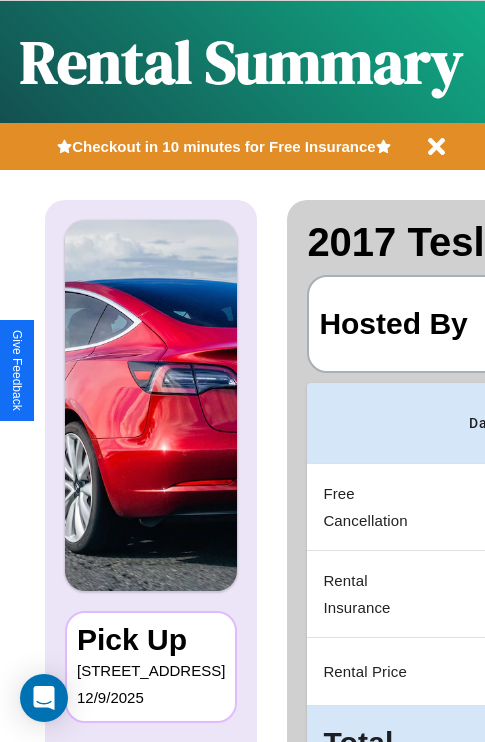 scroll, scrollTop: 106, scrollLeft: 0, axis: vertical 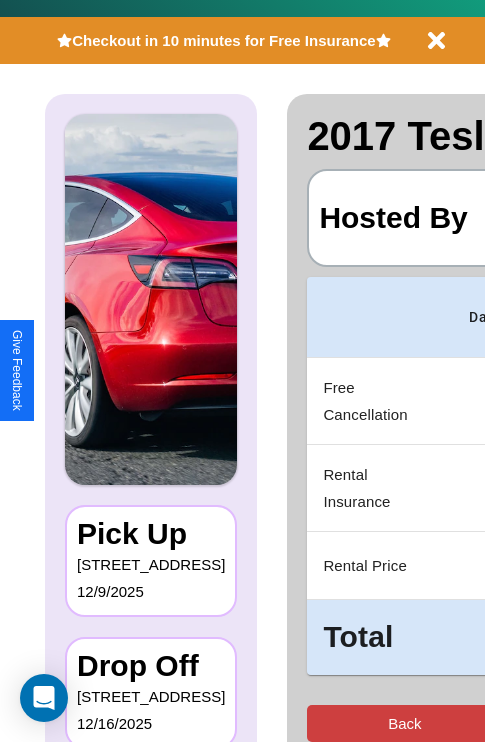 click on "Back" at bounding box center [404, 723] 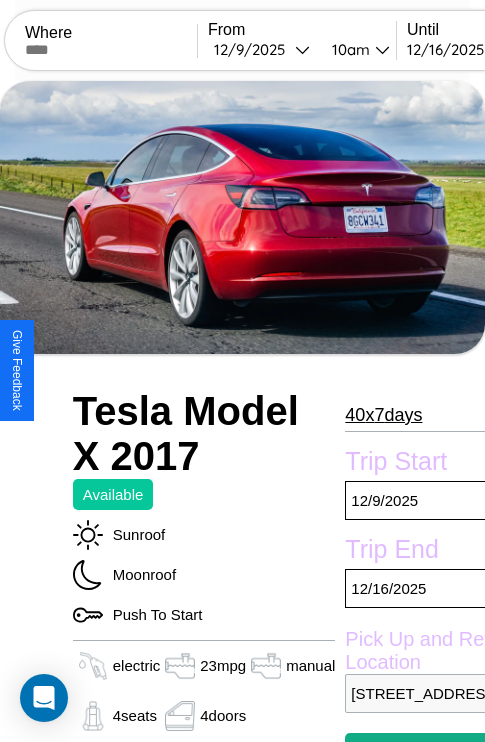scroll, scrollTop: 44, scrollLeft: 0, axis: vertical 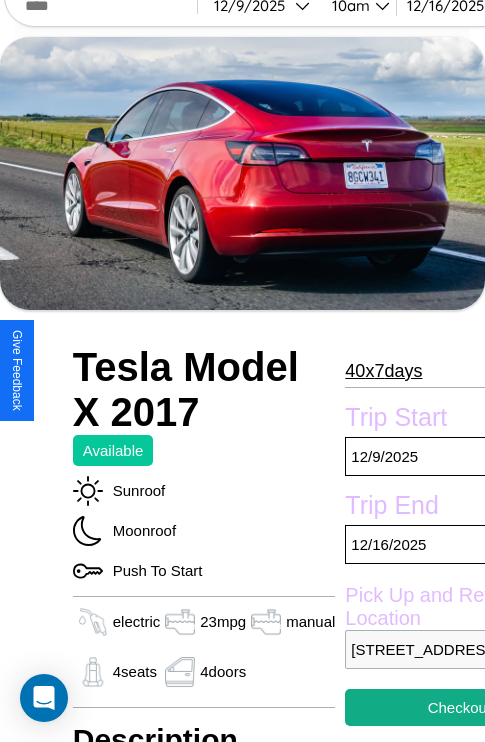 click on "40  x  7  days" at bounding box center [383, 371] 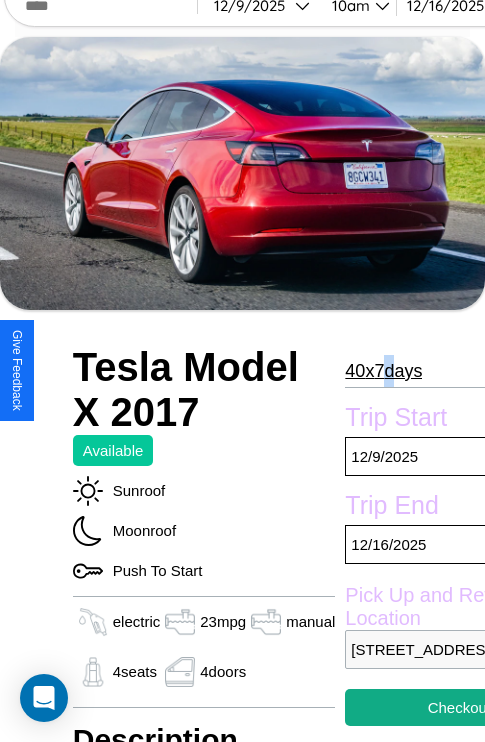 click on "40  x  7  days" at bounding box center [383, 371] 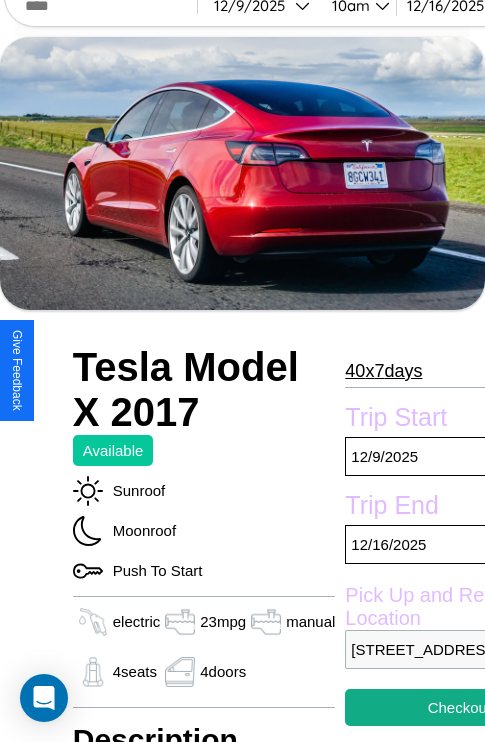 click on "40  x  7  days" at bounding box center [383, 371] 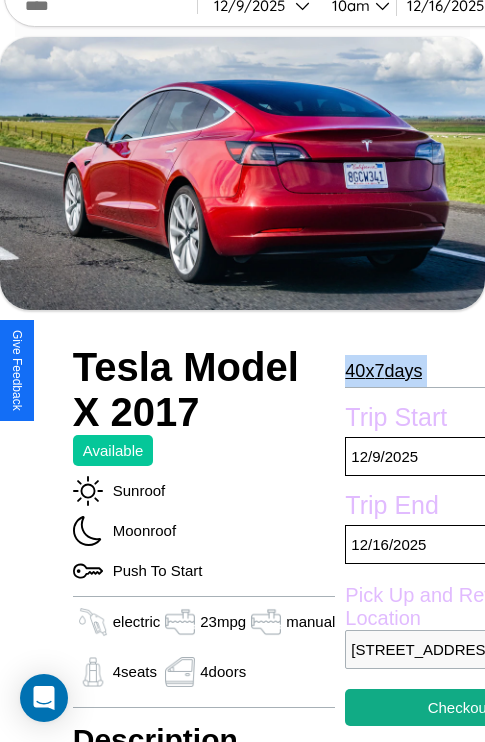 click on "40  x  7  days" at bounding box center [383, 371] 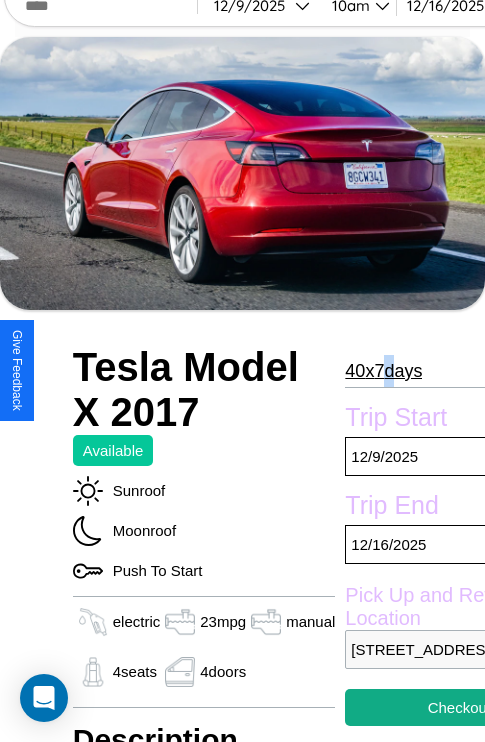 click on "40  x  7  days" at bounding box center (383, 371) 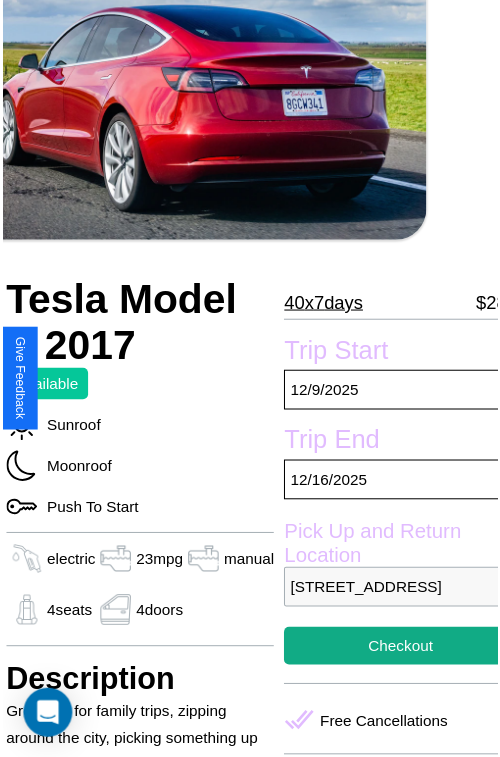 scroll, scrollTop: 130, scrollLeft: 80, axis: both 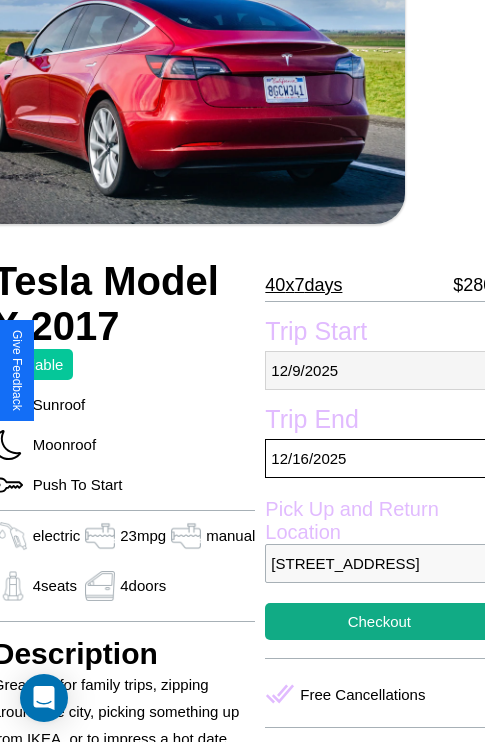 click on "[DATE]" at bounding box center (379, 370) 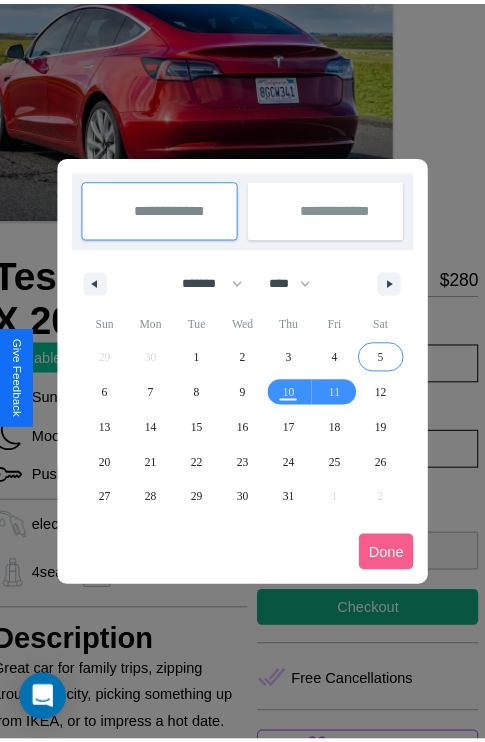 scroll, scrollTop: 0, scrollLeft: 80, axis: horizontal 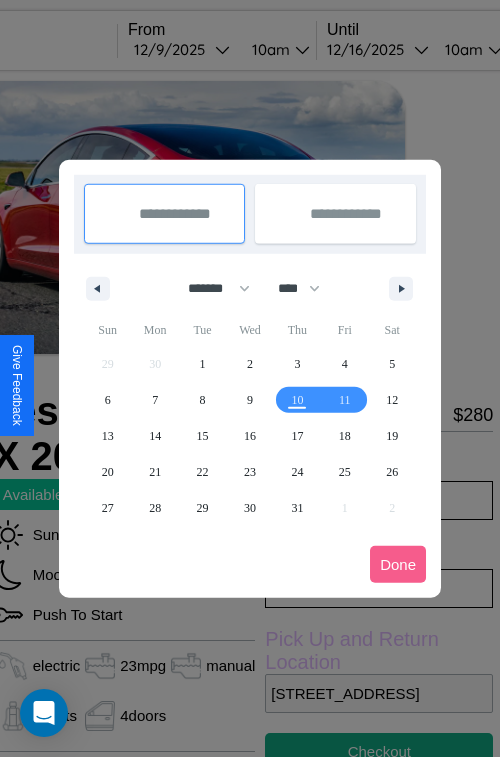 click at bounding box center (250, 378) 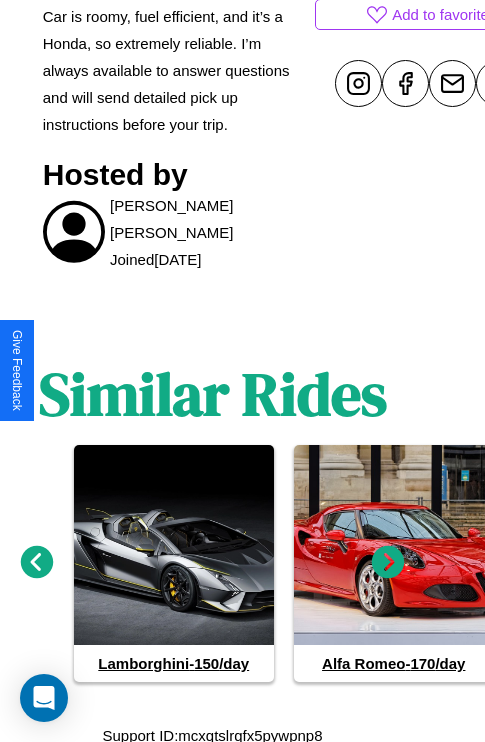 scroll, scrollTop: 885, scrollLeft: 30, axis: both 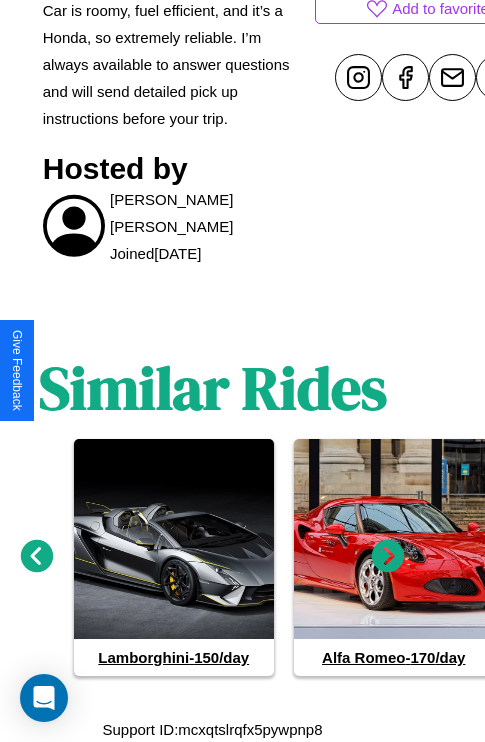 click 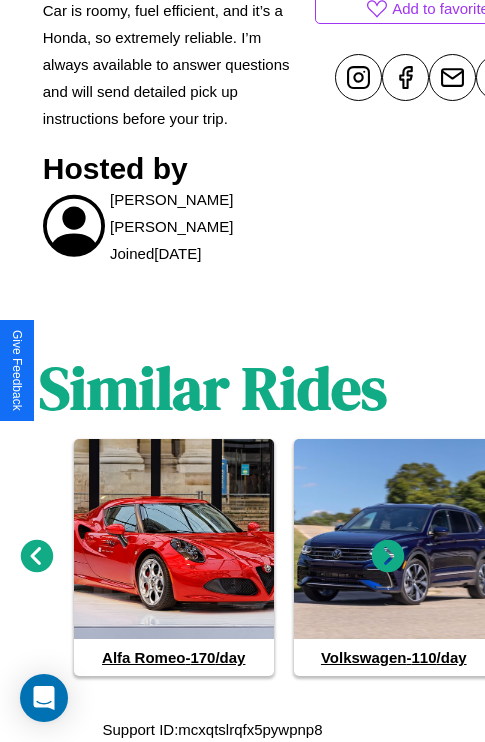 click 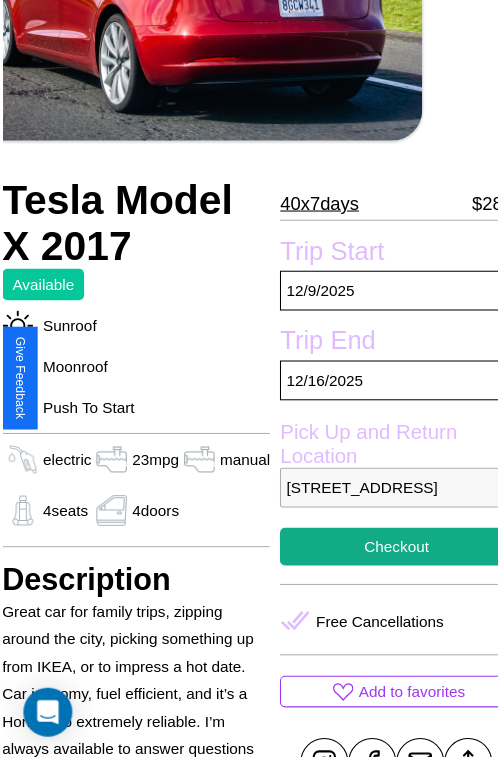 scroll, scrollTop: 130, scrollLeft: 80, axis: both 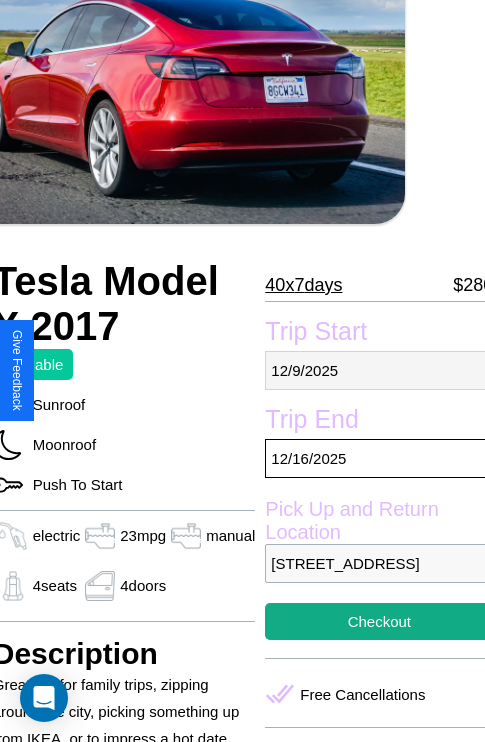click on "[DATE]" at bounding box center (379, 370) 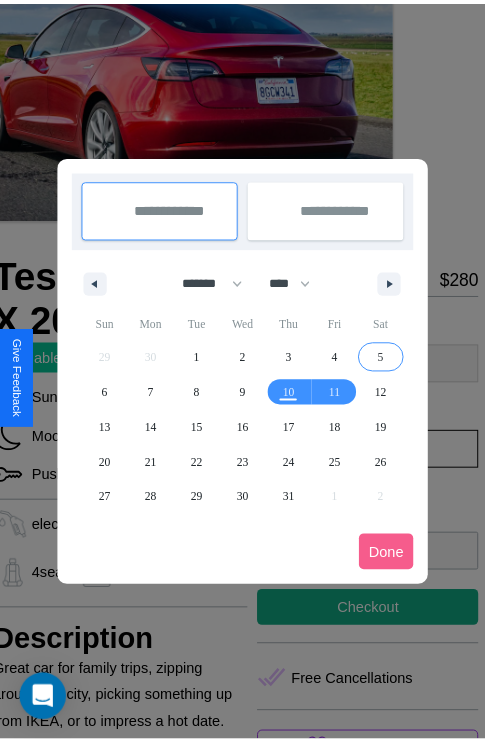 scroll, scrollTop: 0, scrollLeft: 80, axis: horizontal 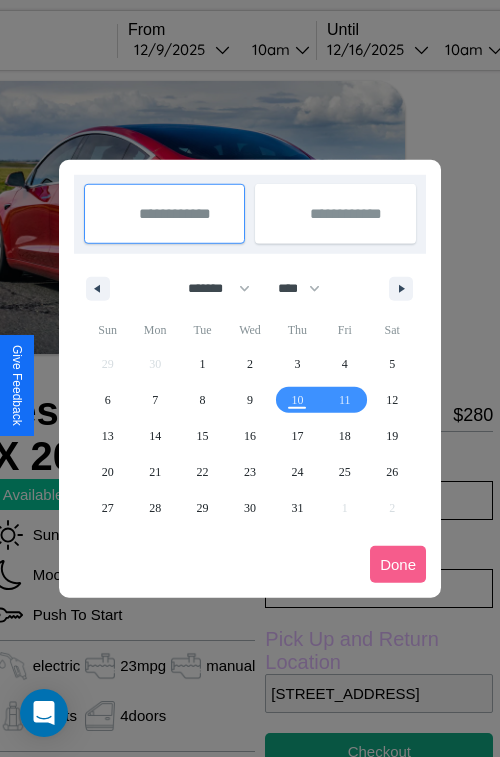 click at bounding box center (250, 378) 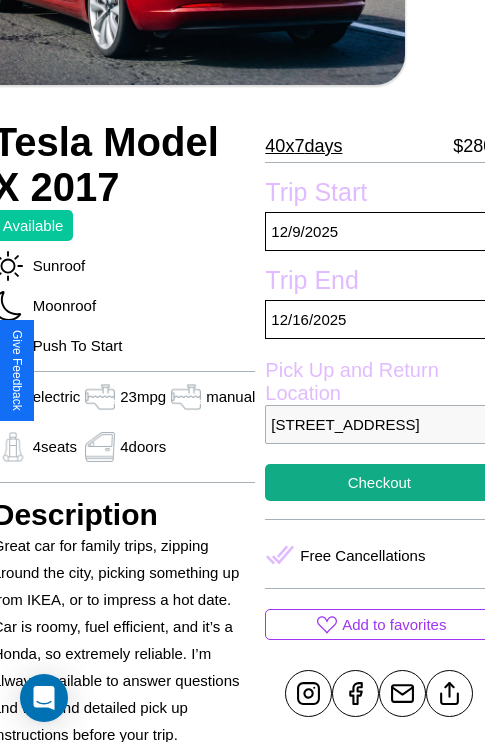 scroll, scrollTop: 408, scrollLeft: 80, axis: both 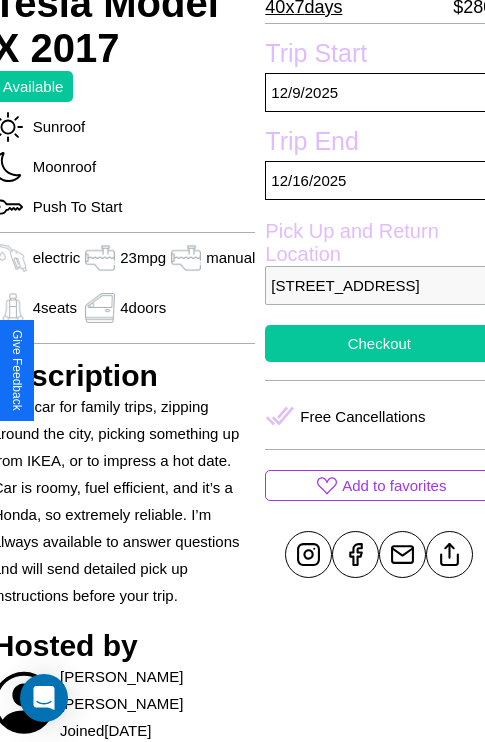 click on "Checkout" at bounding box center [379, 343] 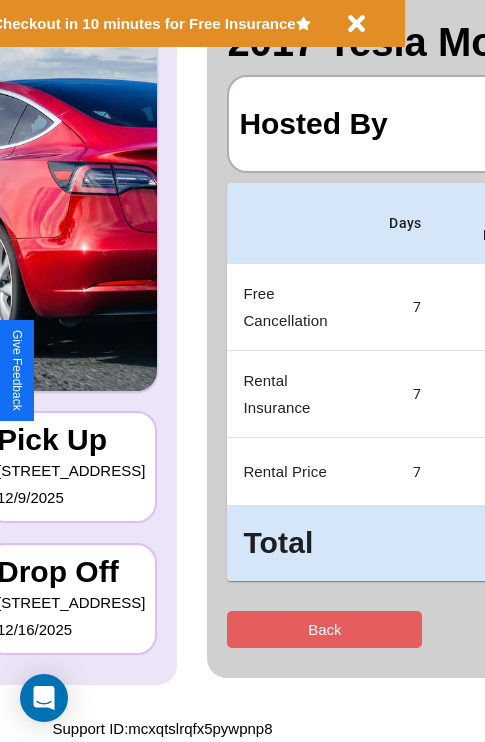 scroll, scrollTop: 0, scrollLeft: 0, axis: both 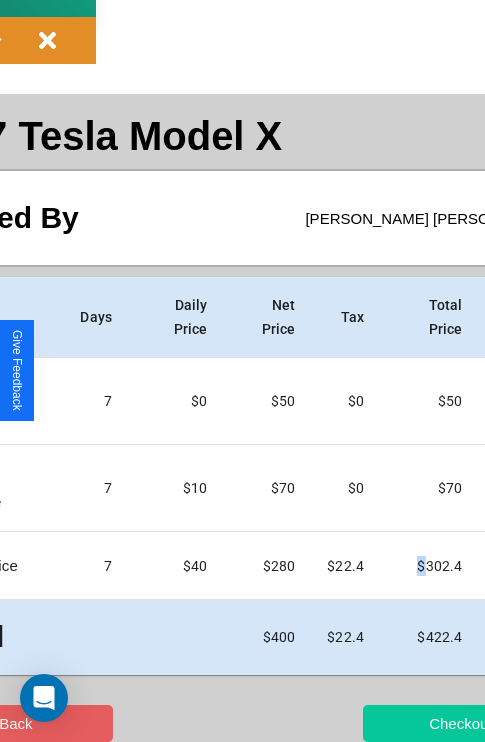 click on "Checkout" at bounding box center (460, 723) 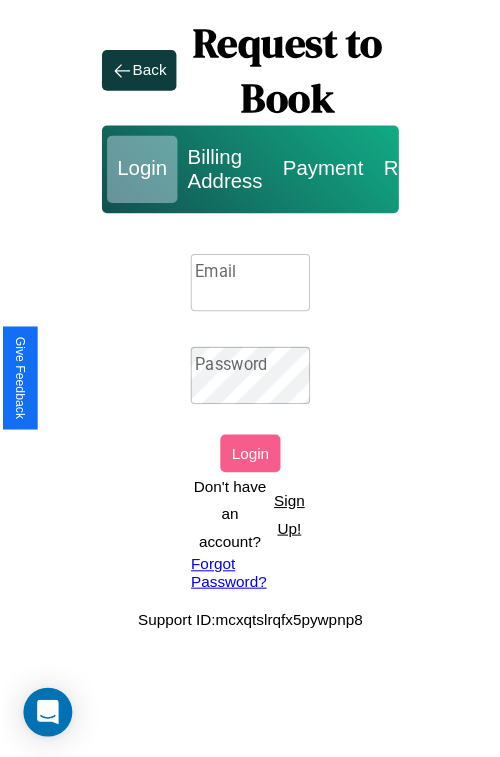 scroll, scrollTop: 0, scrollLeft: 0, axis: both 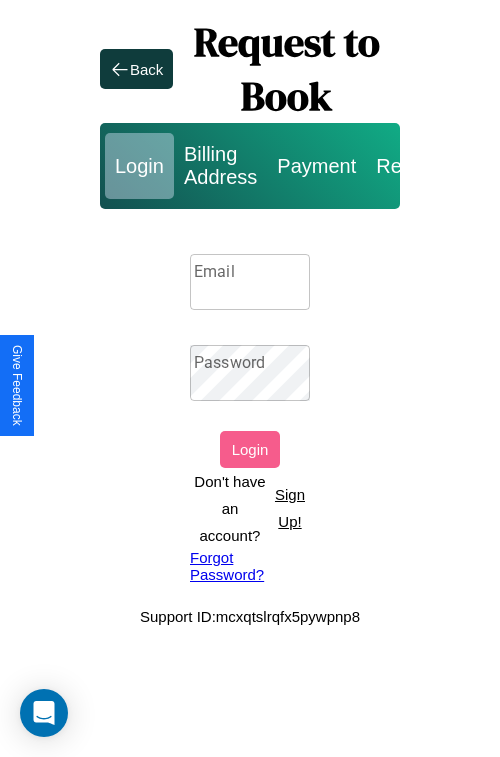 click on "Email" at bounding box center (250, 282) 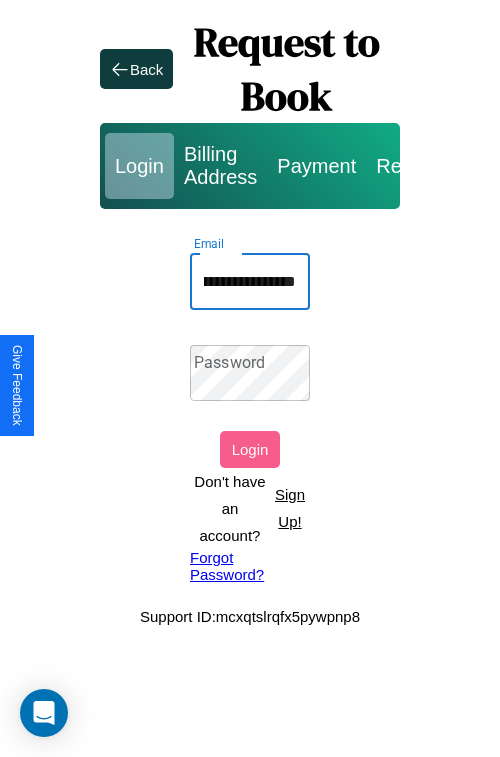 scroll, scrollTop: 0, scrollLeft: 120, axis: horizontal 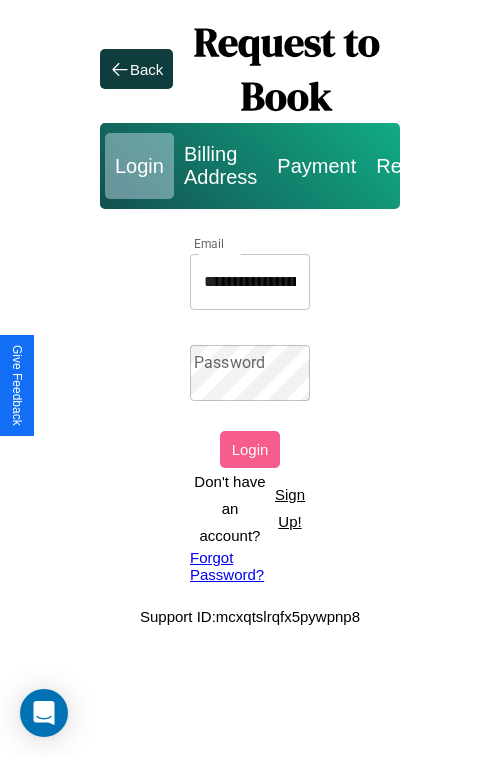click on "Forgot Password?" at bounding box center (250, 566) 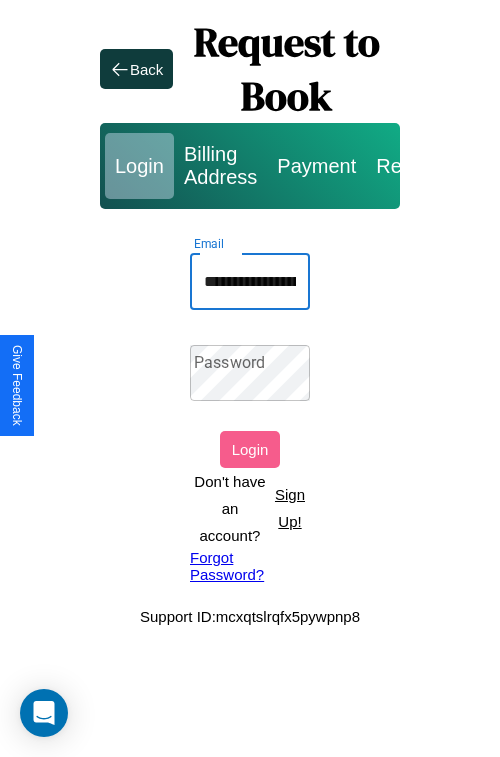 scroll, scrollTop: 0, scrollLeft: 121, axis: horizontal 